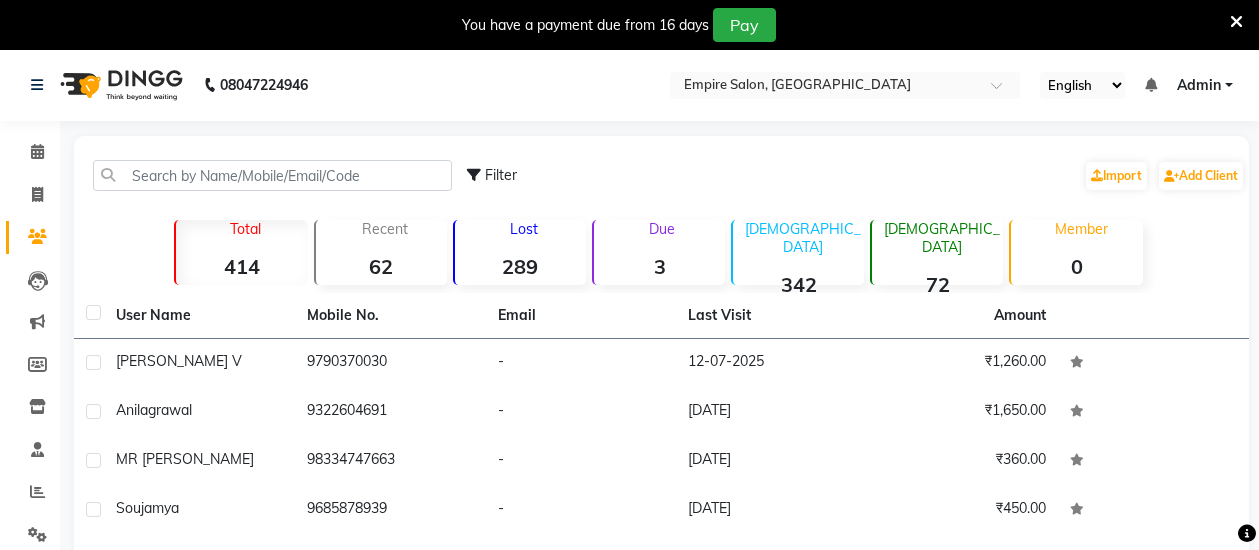 scroll, scrollTop: 0, scrollLeft: 0, axis: both 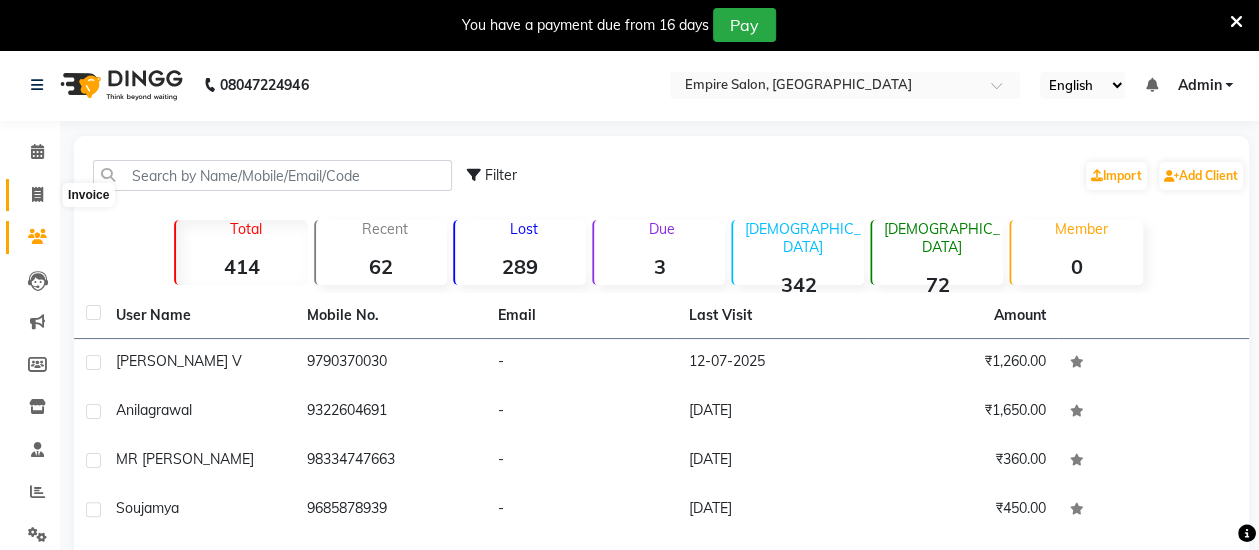 click 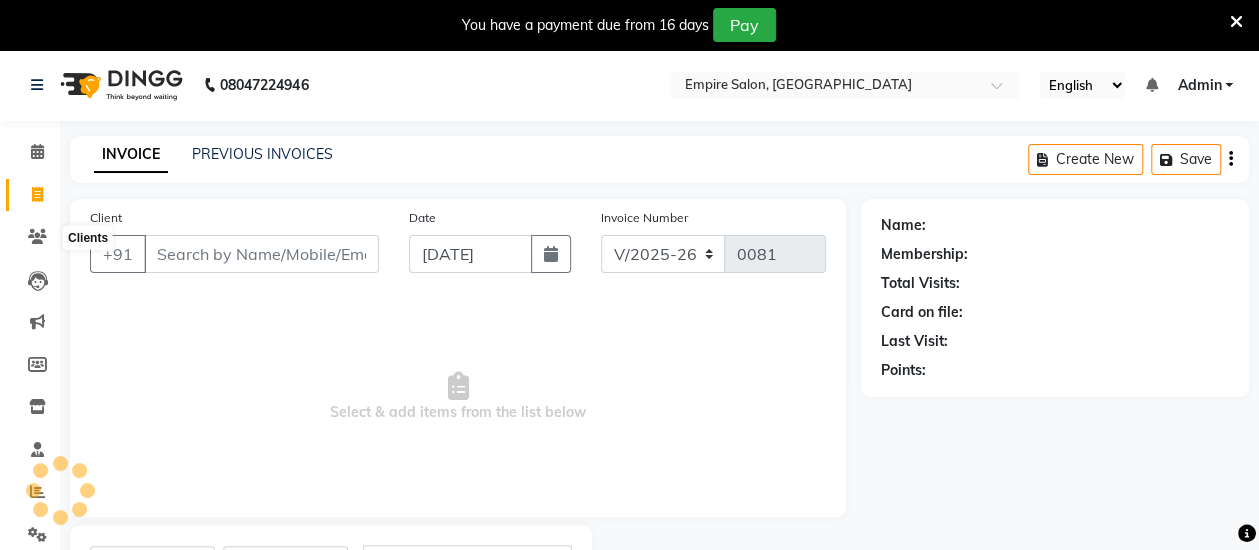 scroll, scrollTop: 99, scrollLeft: 0, axis: vertical 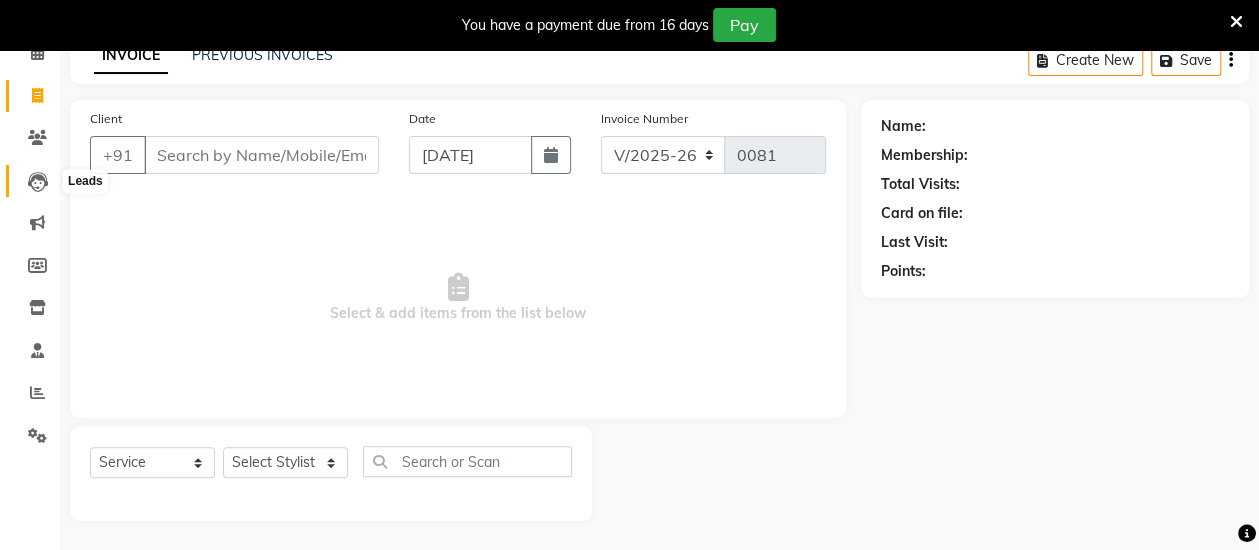 click 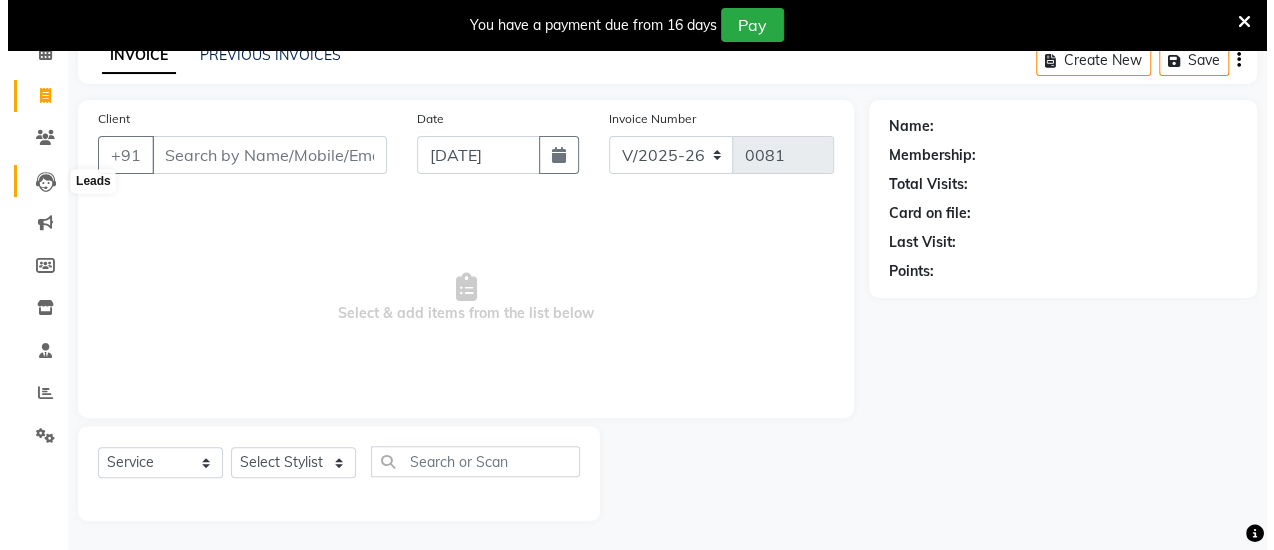 scroll, scrollTop: 49, scrollLeft: 0, axis: vertical 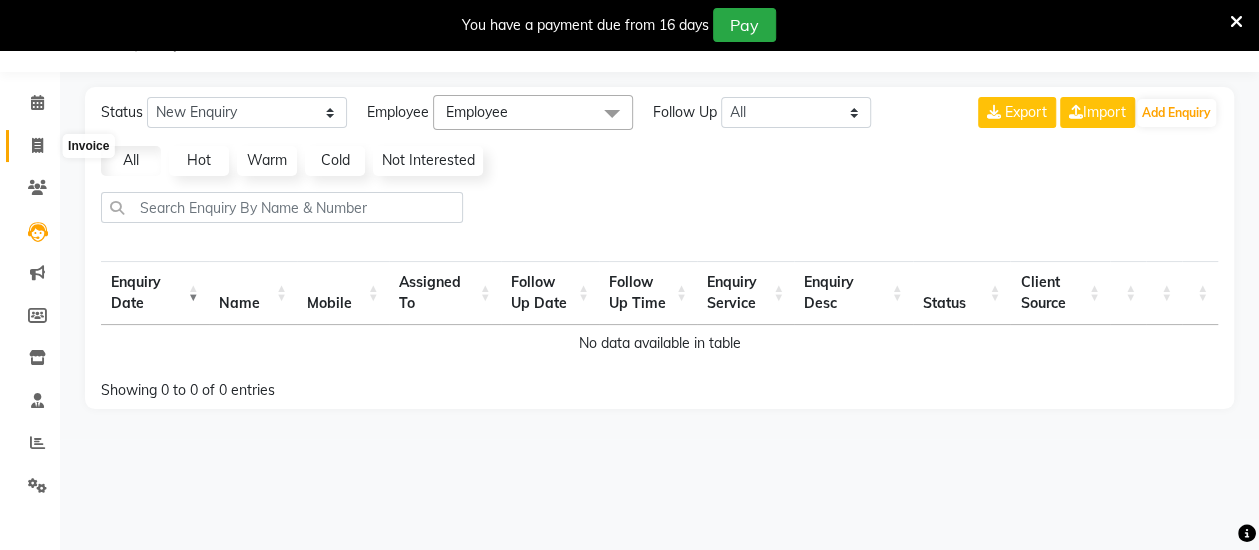 click 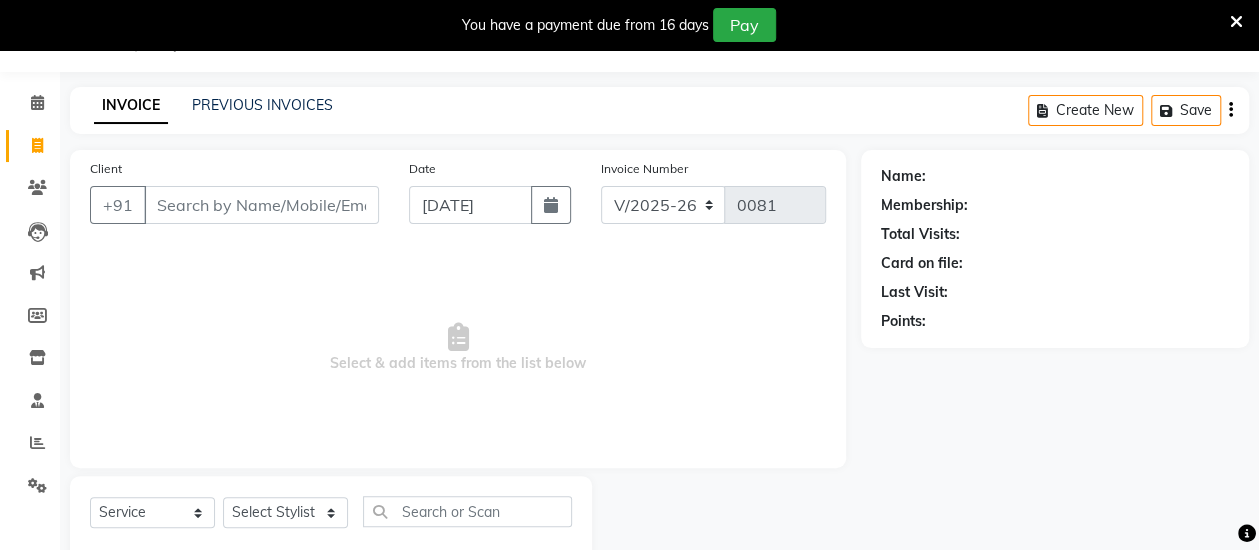 click on "Client" at bounding box center [261, 205] 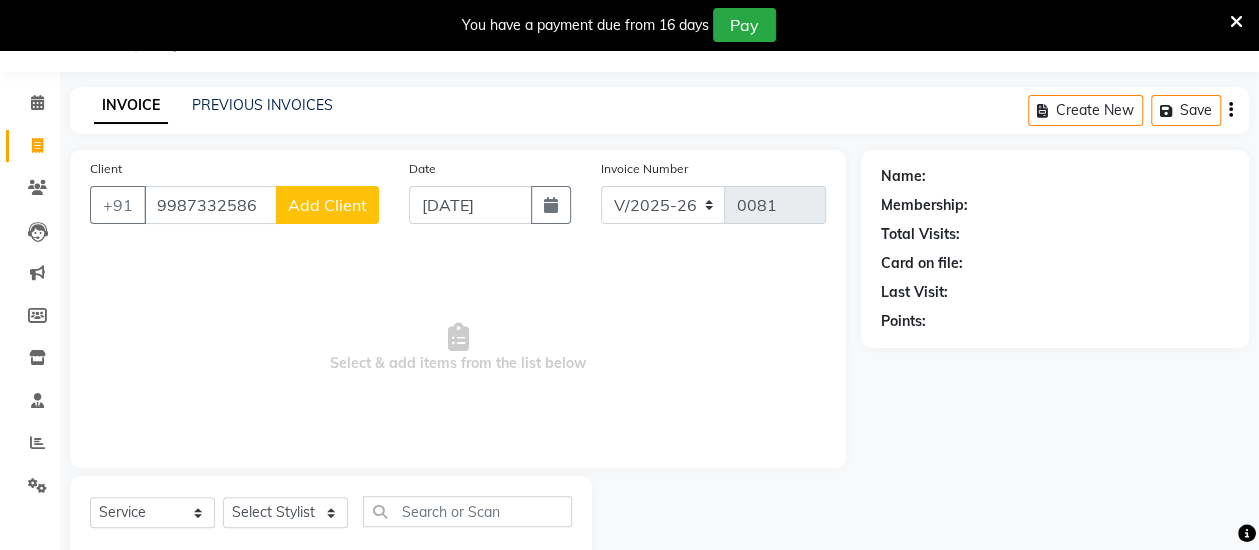 type on "9987332586" 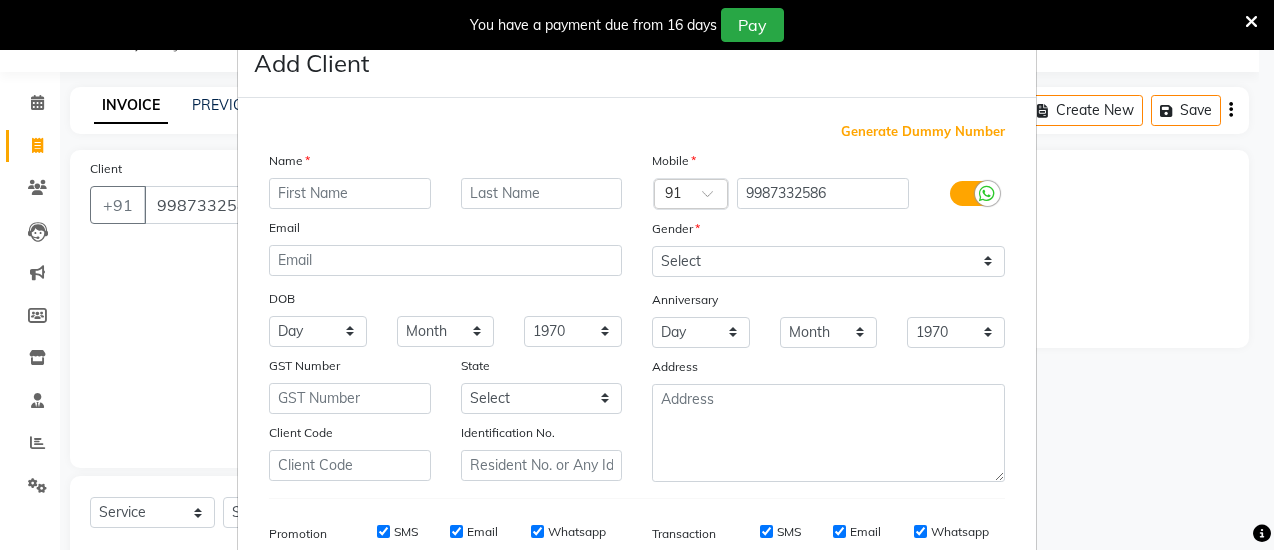 click at bounding box center (350, 193) 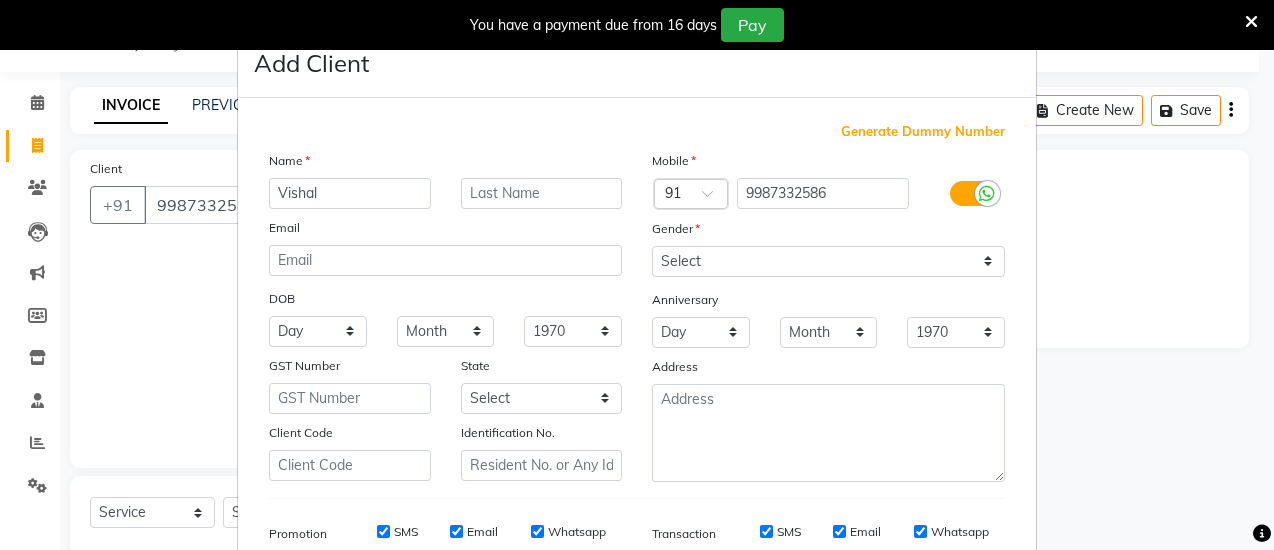 type on "Vishal" 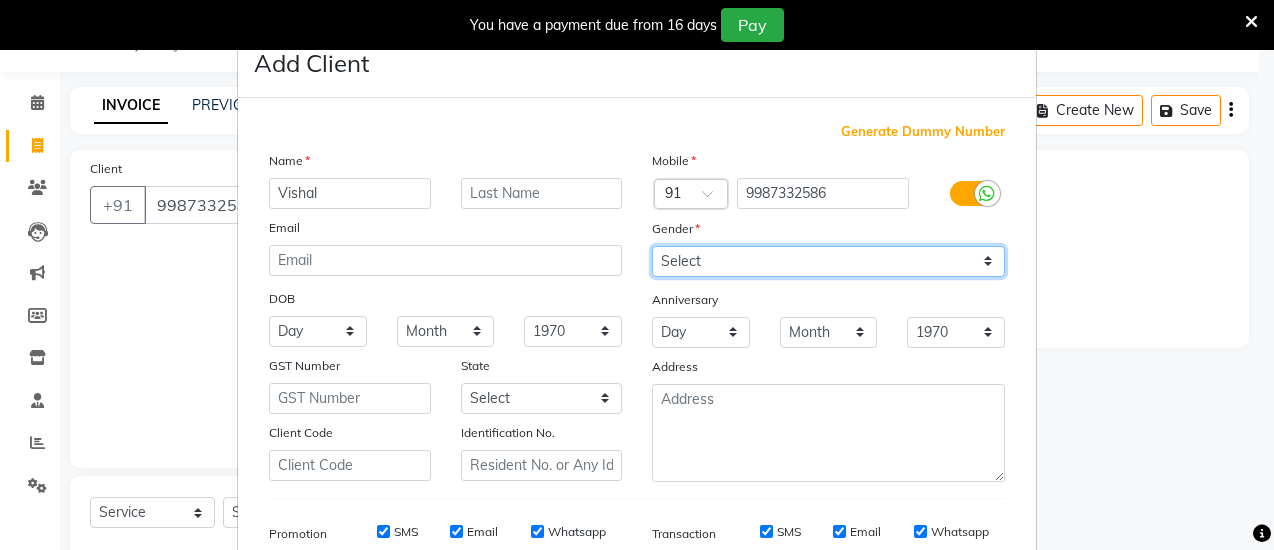click on "Select [DEMOGRAPHIC_DATA] [DEMOGRAPHIC_DATA] Other Prefer Not To Say" at bounding box center [828, 261] 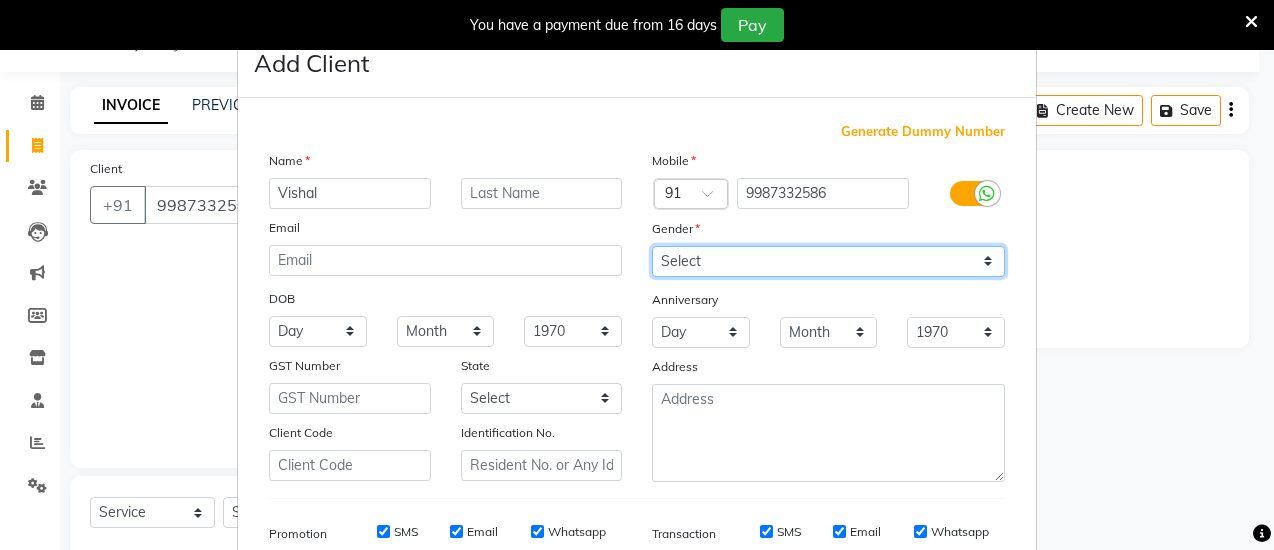 select on "[DEMOGRAPHIC_DATA]" 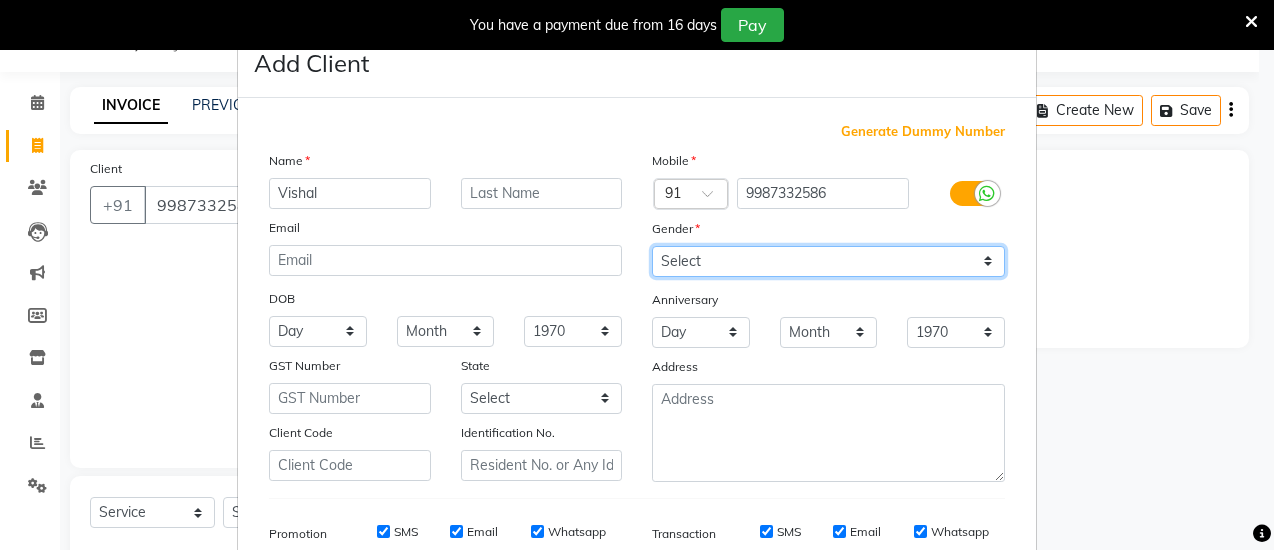click on "Select [DEMOGRAPHIC_DATA] [DEMOGRAPHIC_DATA] Other Prefer Not To Say" at bounding box center (828, 261) 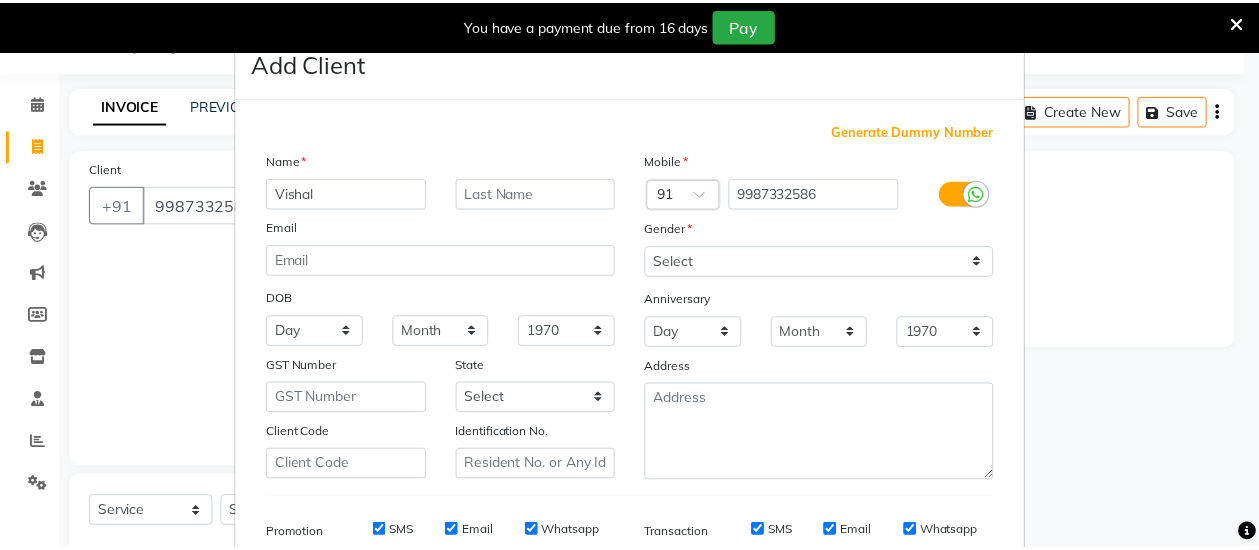 scroll, scrollTop: 295, scrollLeft: 0, axis: vertical 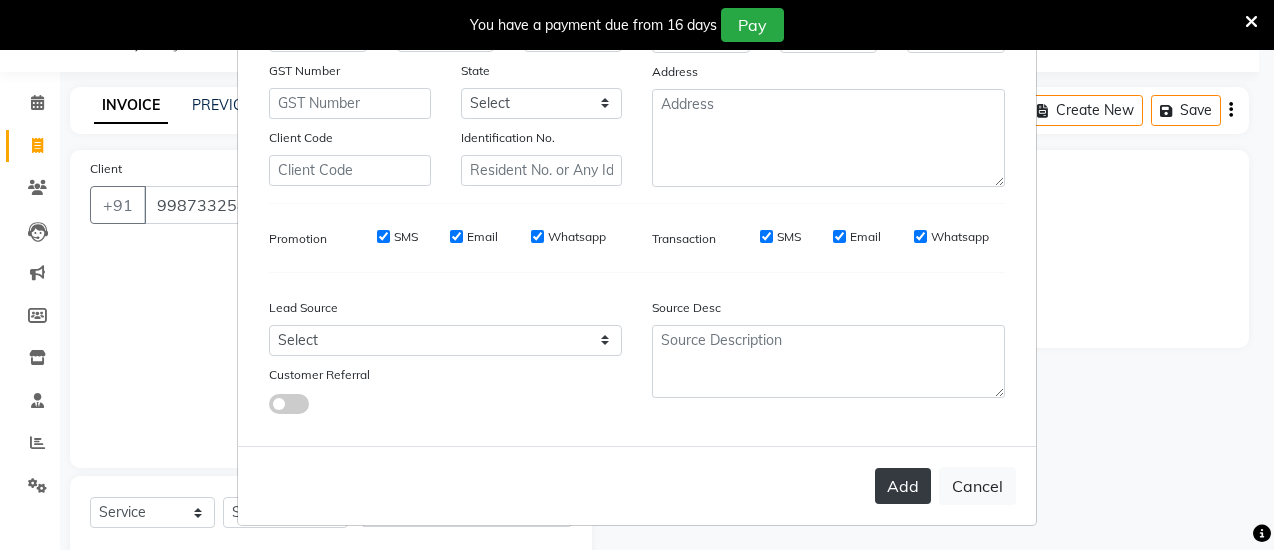 click on "Add" at bounding box center (903, 486) 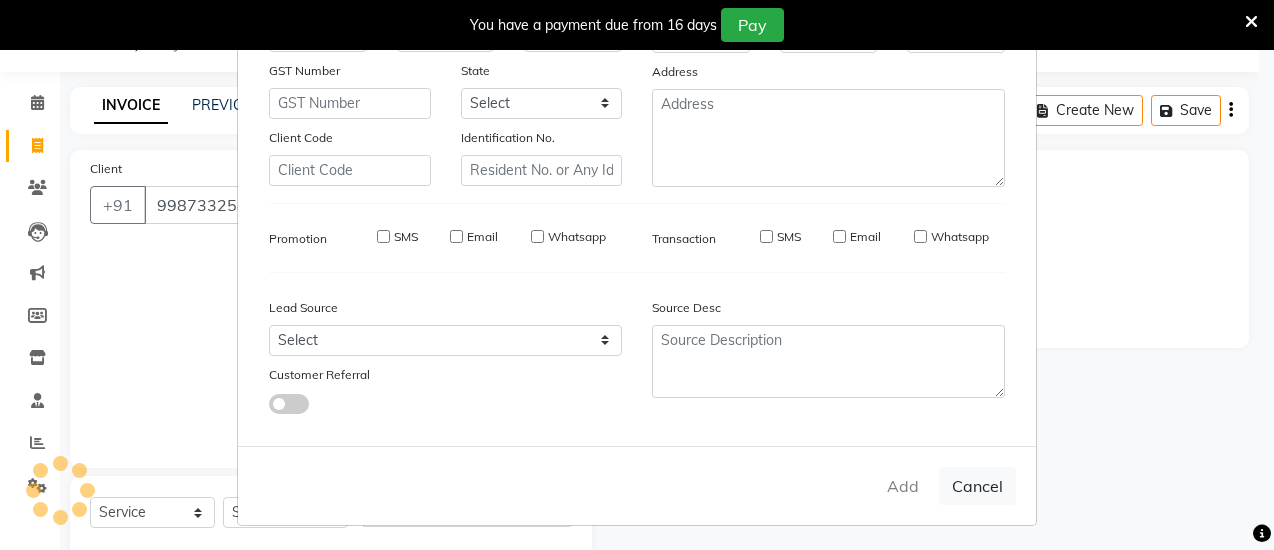 type 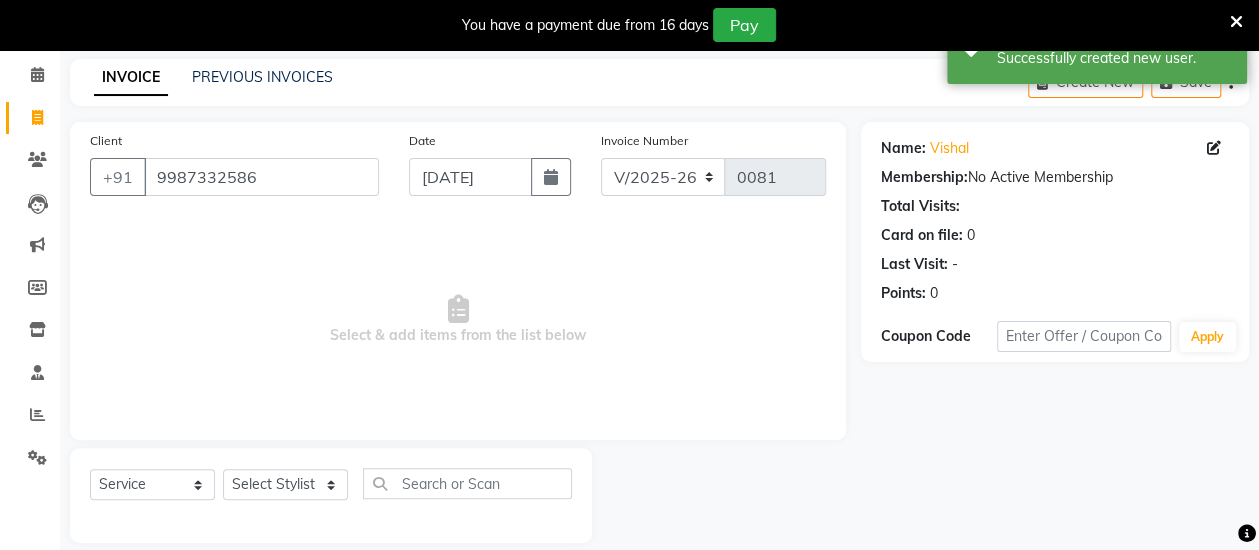 scroll, scrollTop: 99, scrollLeft: 0, axis: vertical 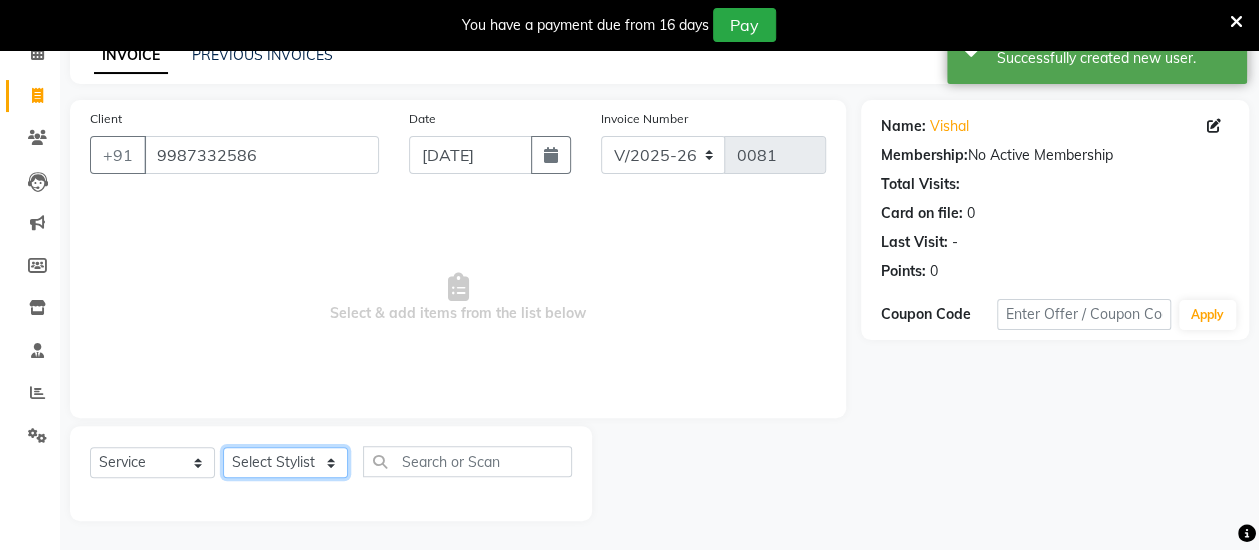 click on "Select Stylist [PERSON_NAME] [PERSON_NAME] Iqra [PERSON_NAME] [PERSON_NAME] [PERSON_NAME] Mr [DEMOGRAPHIC_DATA] [PERSON_NAME]" 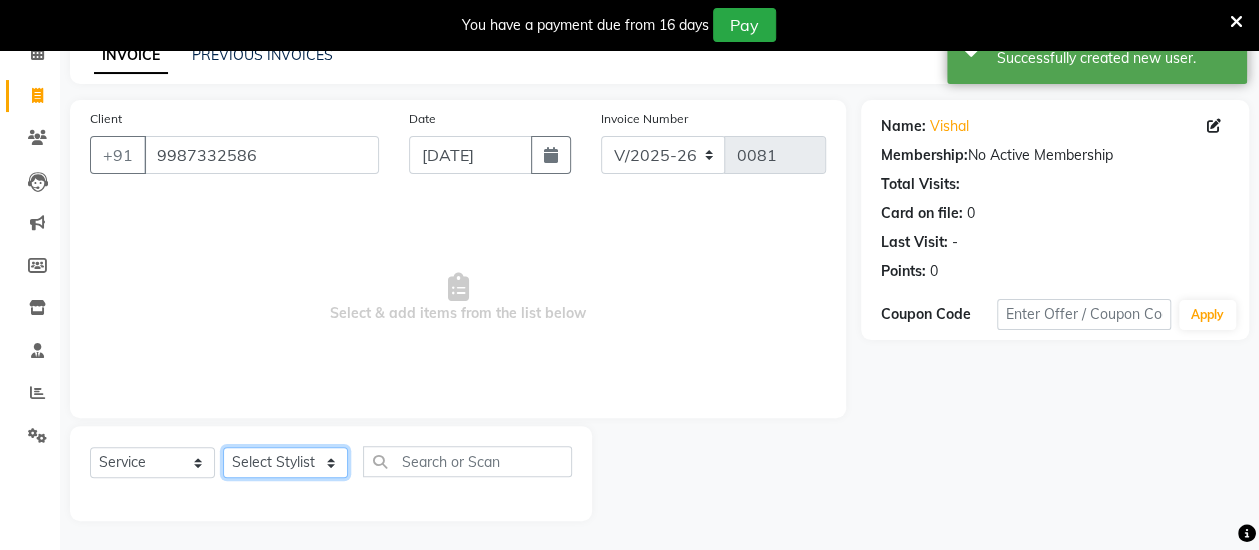select on "51020" 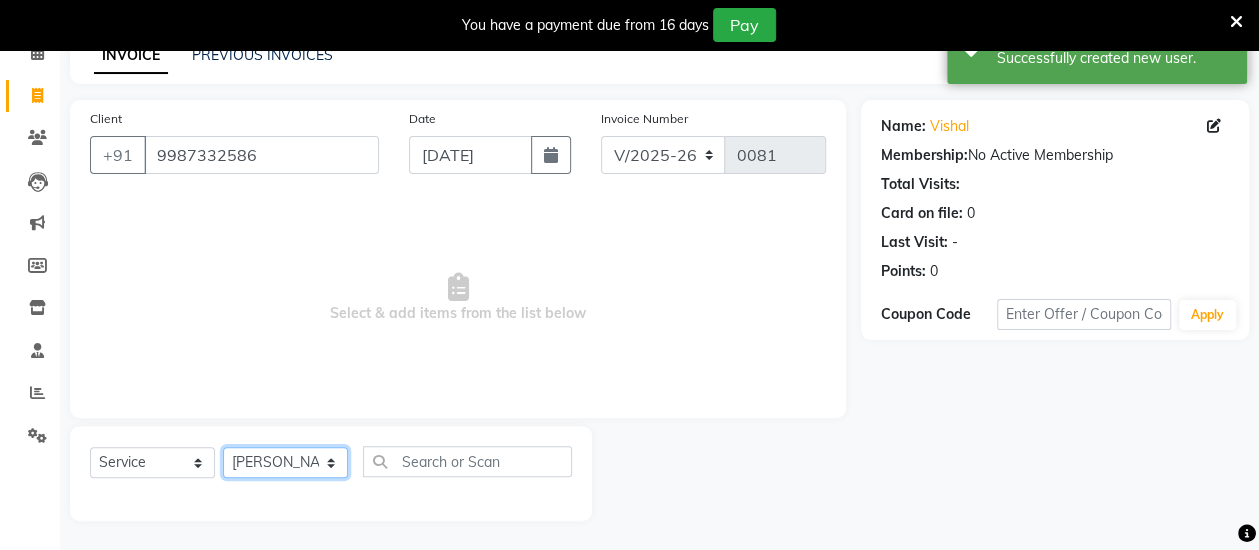 click on "Select Stylist [PERSON_NAME] [PERSON_NAME] Iqra [PERSON_NAME] [PERSON_NAME] [PERSON_NAME] Mr [DEMOGRAPHIC_DATA] [PERSON_NAME]" 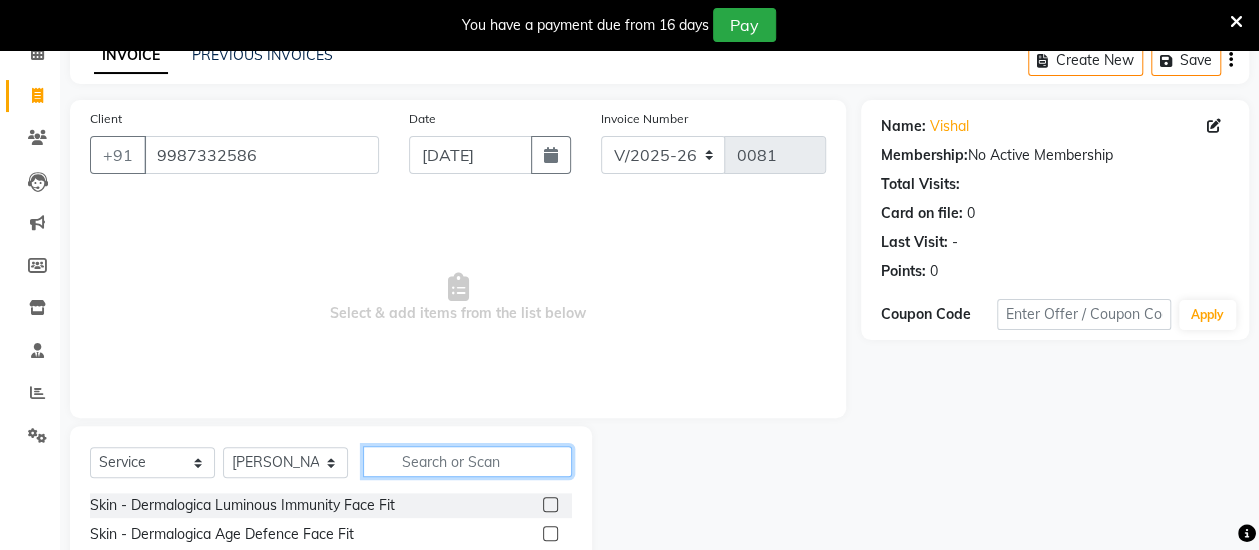 click 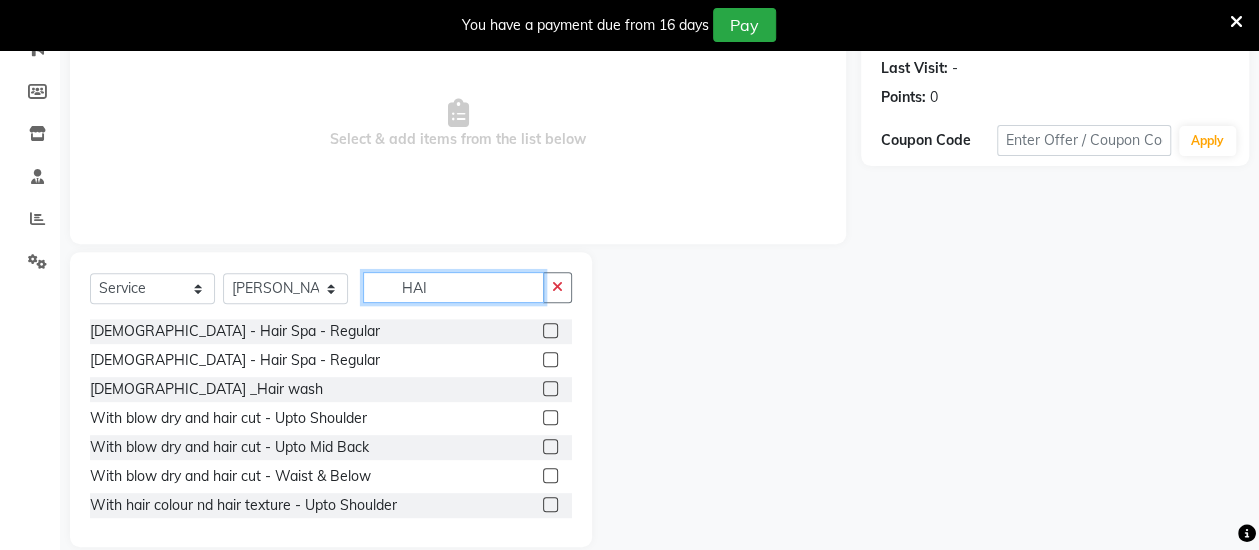 scroll, scrollTop: 299, scrollLeft: 0, axis: vertical 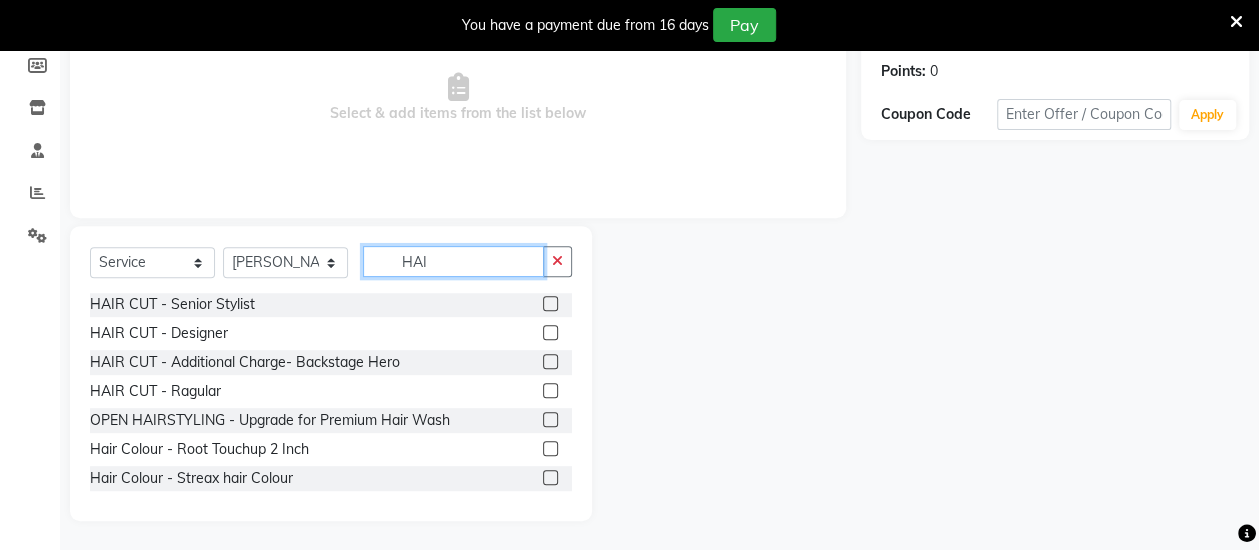 type on "HAI" 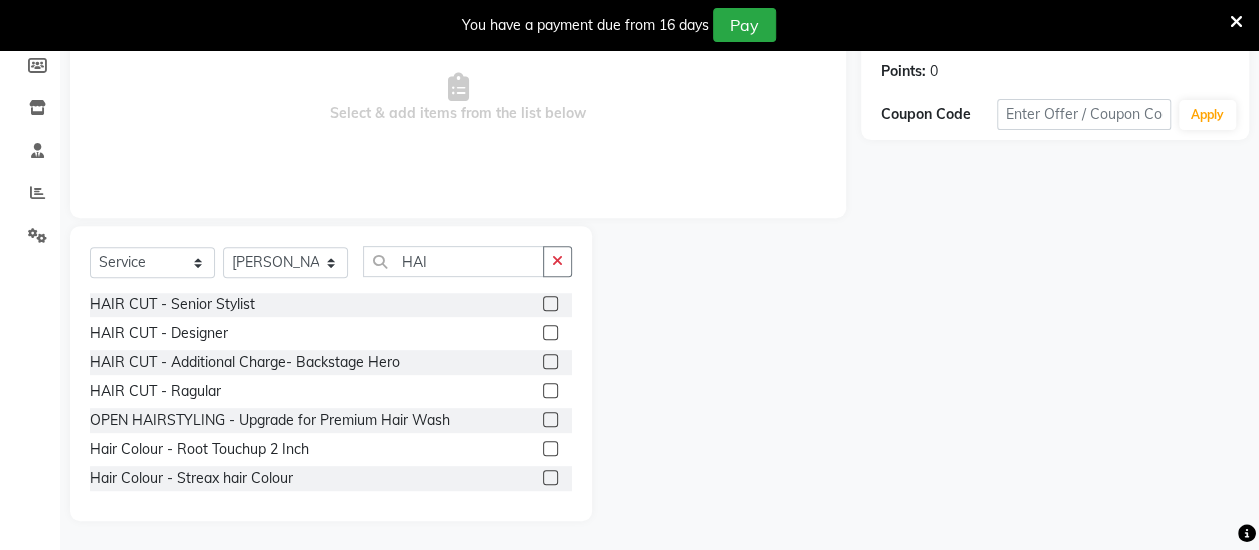 click 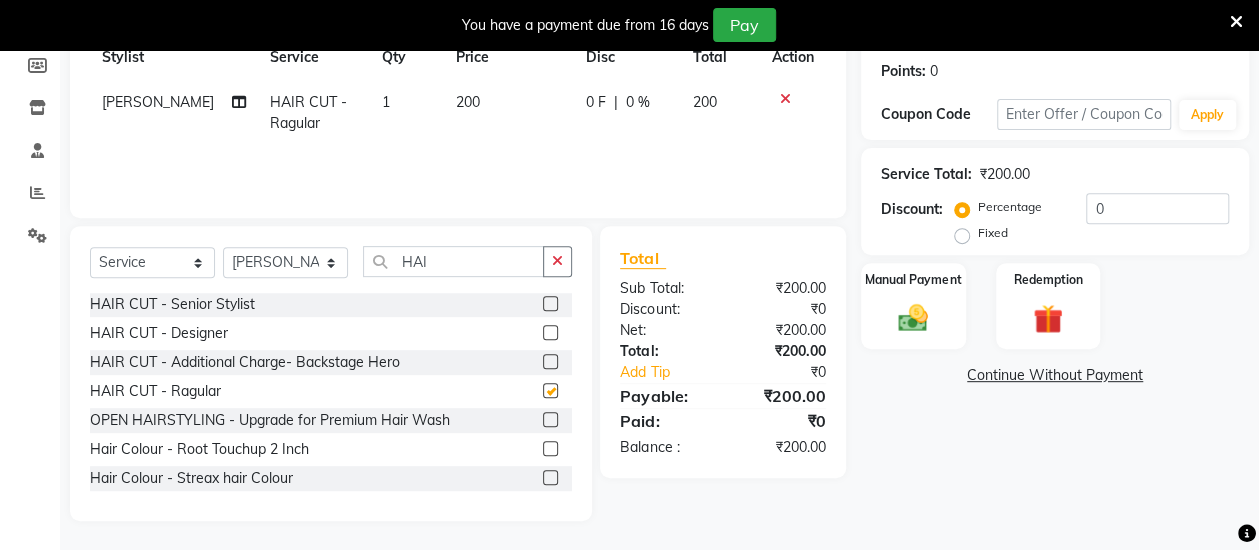 checkbox on "false" 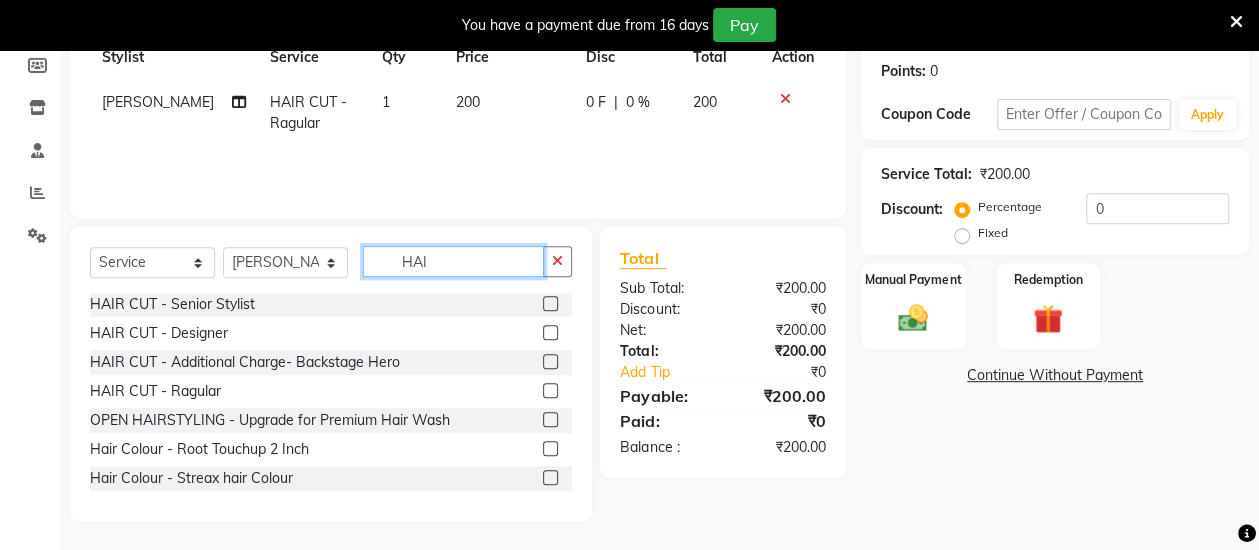 click on "HAI" 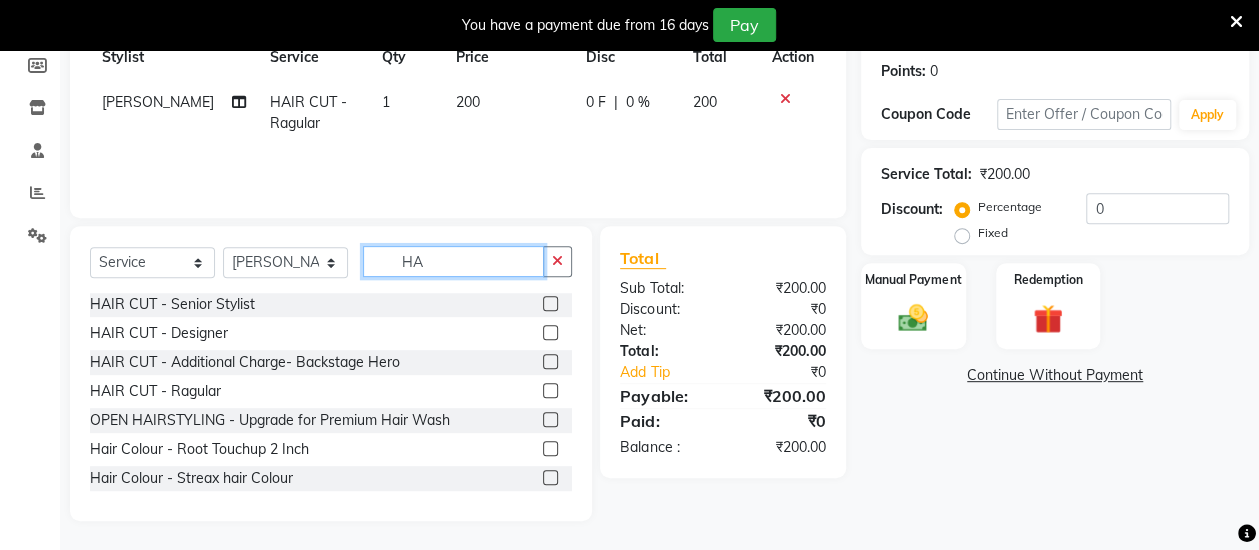 type on "H" 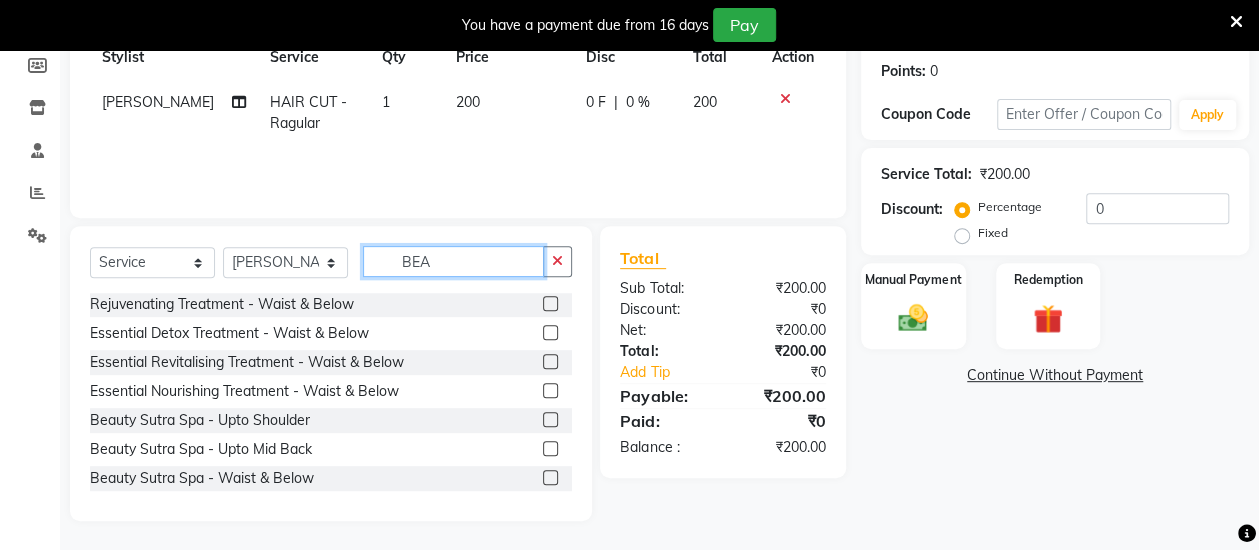 scroll, scrollTop: 0, scrollLeft: 0, axis: both 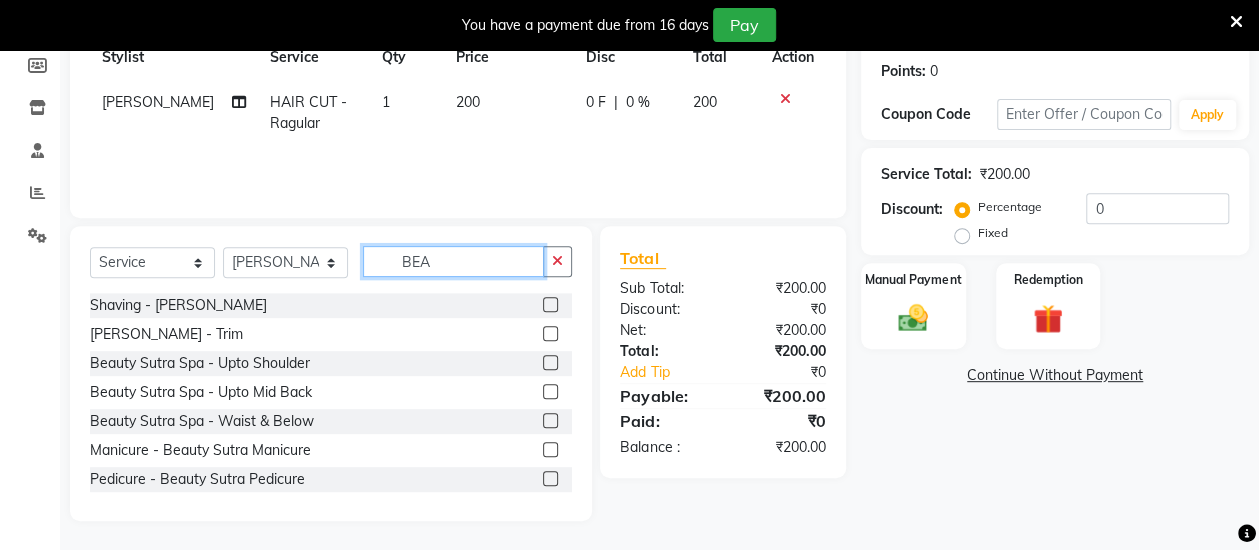 type on "BEA" 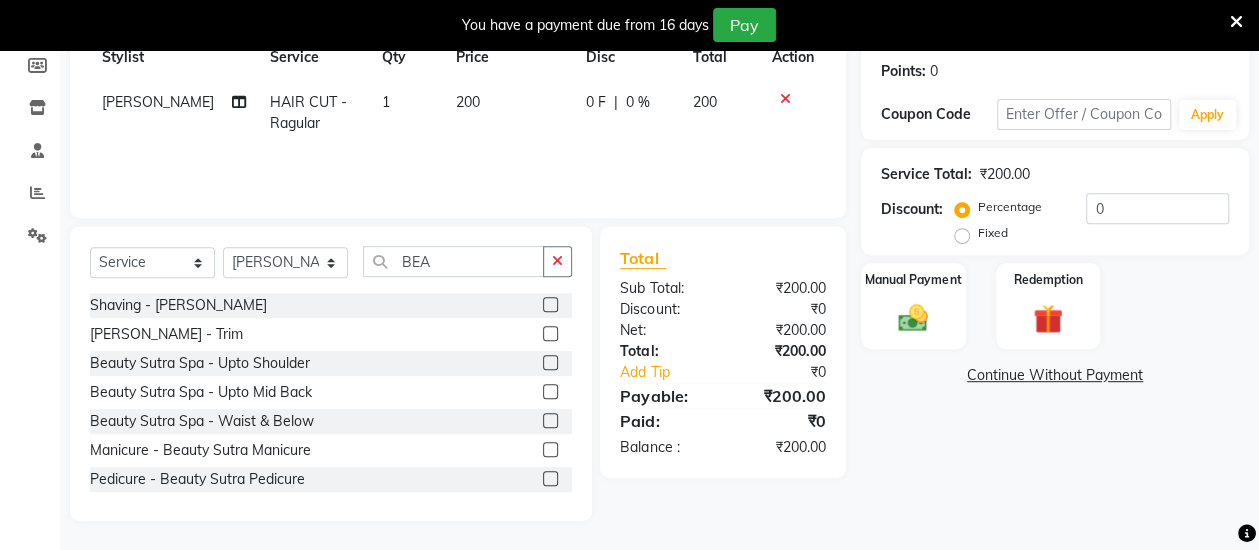 click 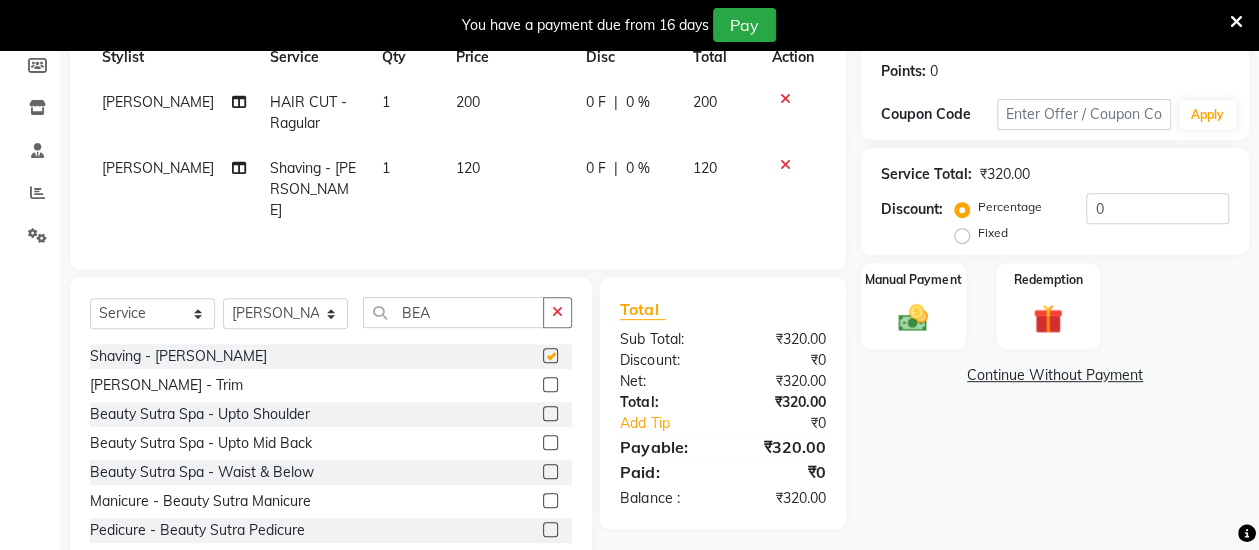 checkbox on "false" 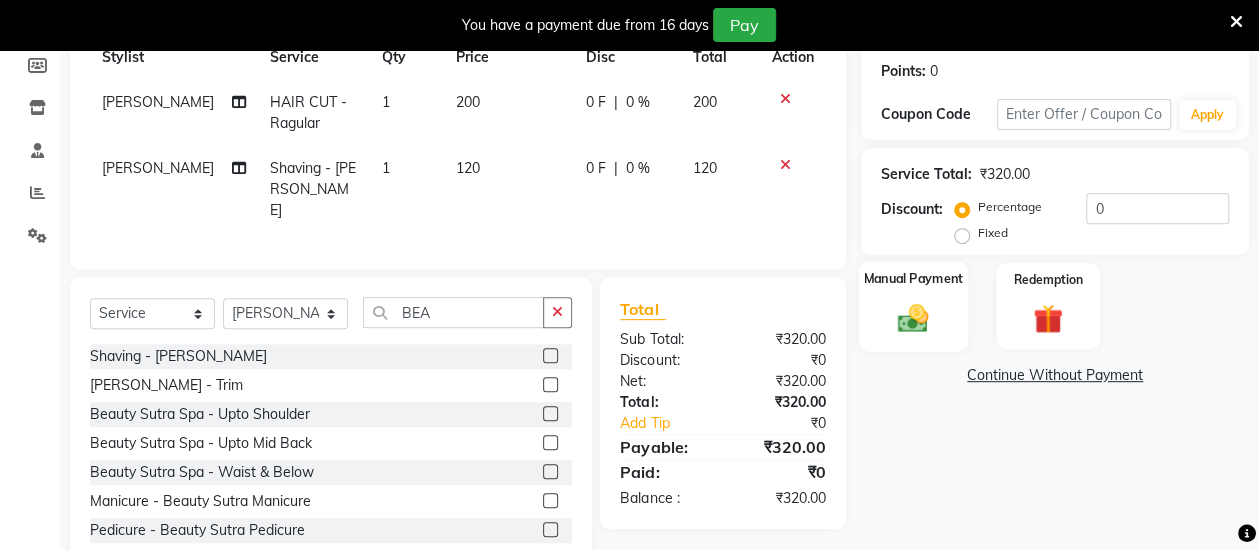 click 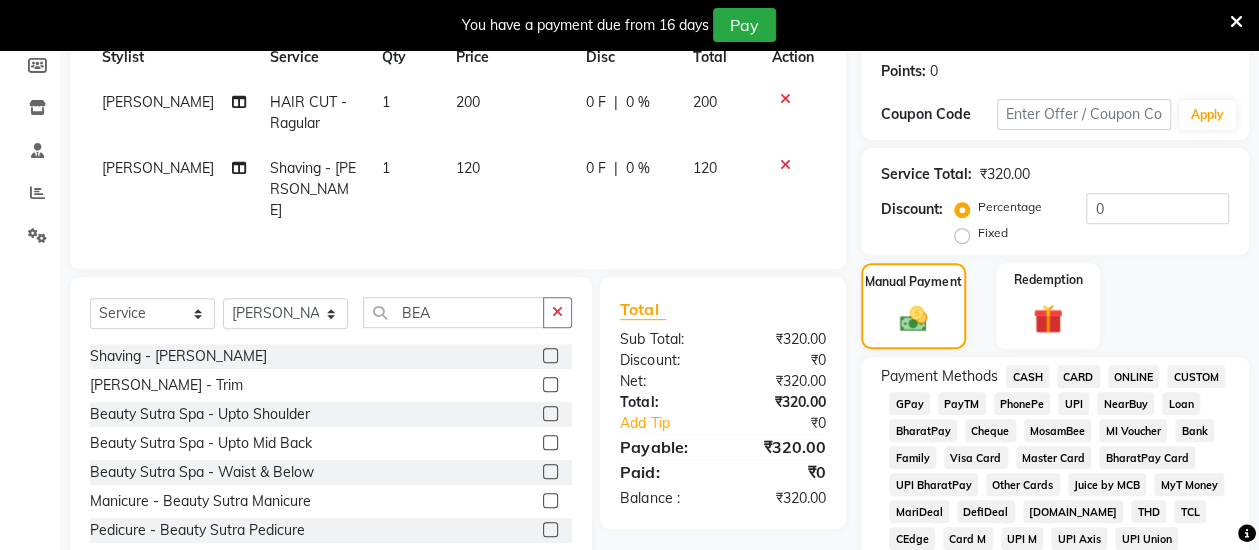 click on "ONLINE" 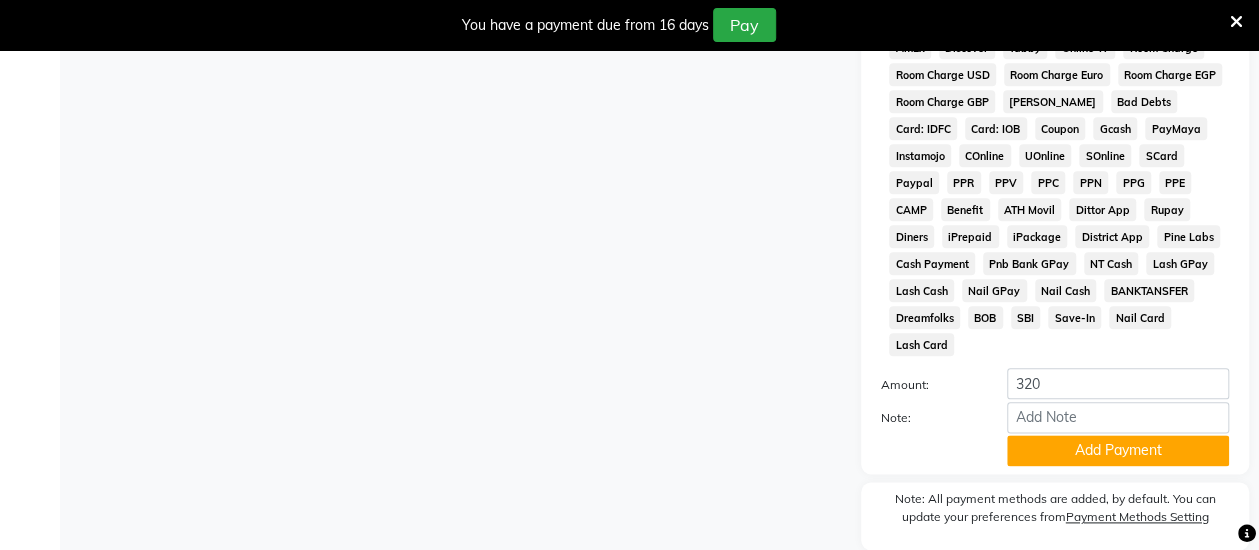 scroll, scrollTop: 1056, scrollLeft: 0, axis: vertical 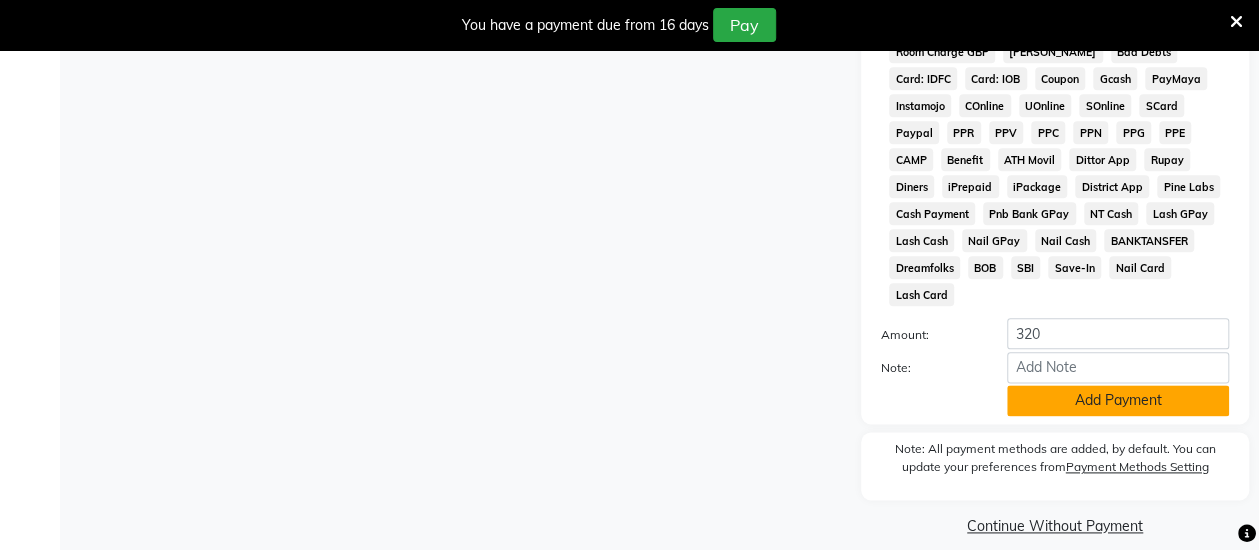 click on "Add Payment" 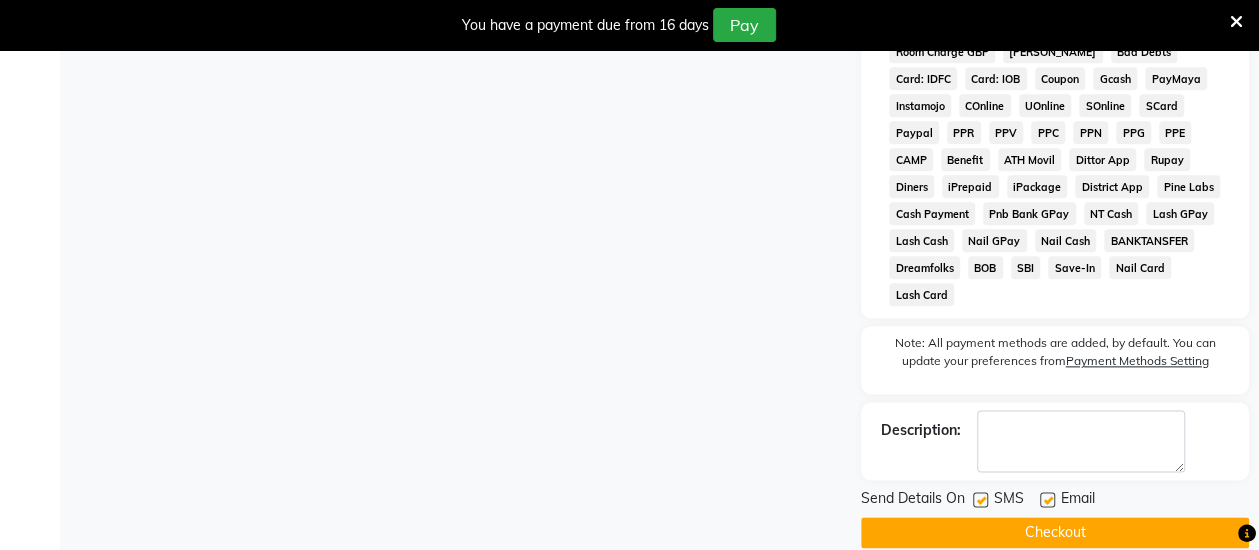 click on "Checkout" 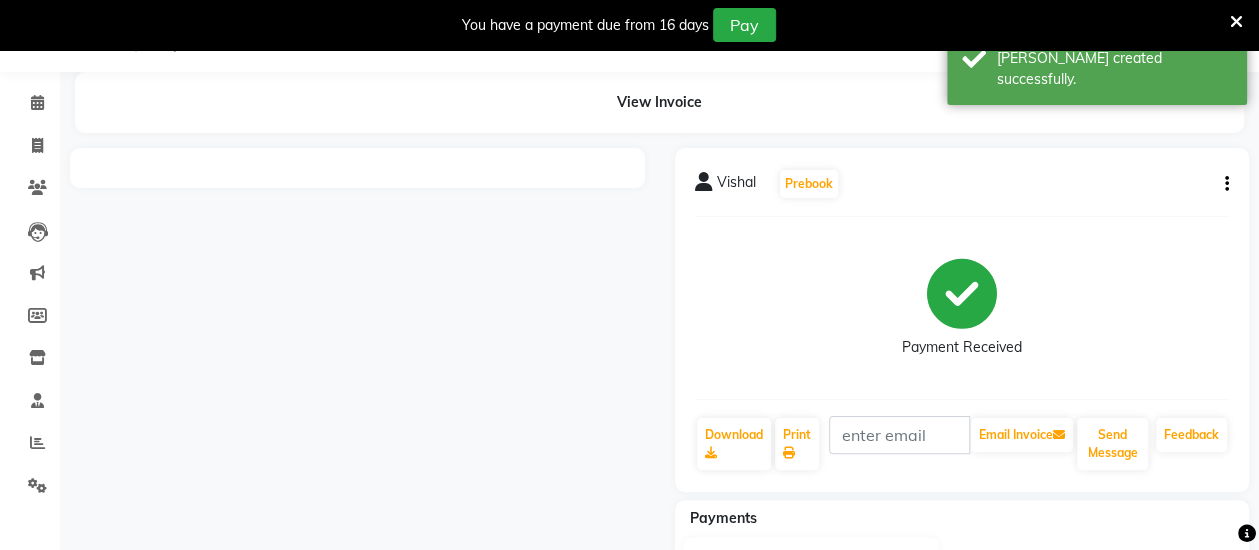 scroll, scrollTop: 176, scrollLeft: 0, axis: vertical 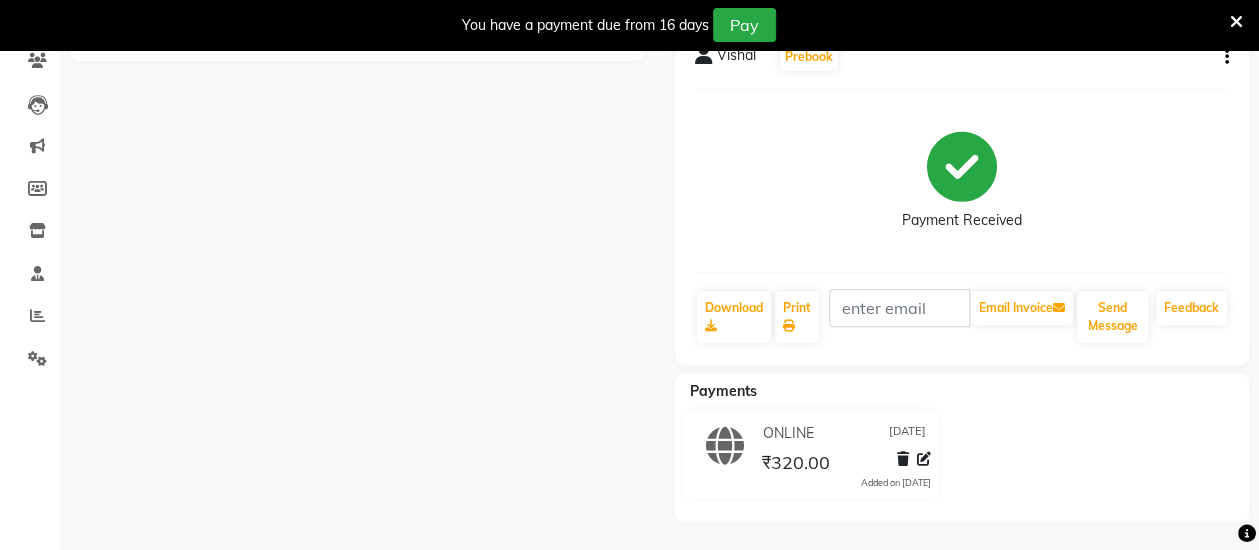 click on "Vishal   Prebook   Payment Received  Download  Print   Email Invoice   Send Message Feedback  Payments ONLINE [DATE] ₹320.00  Added on [DATE]" 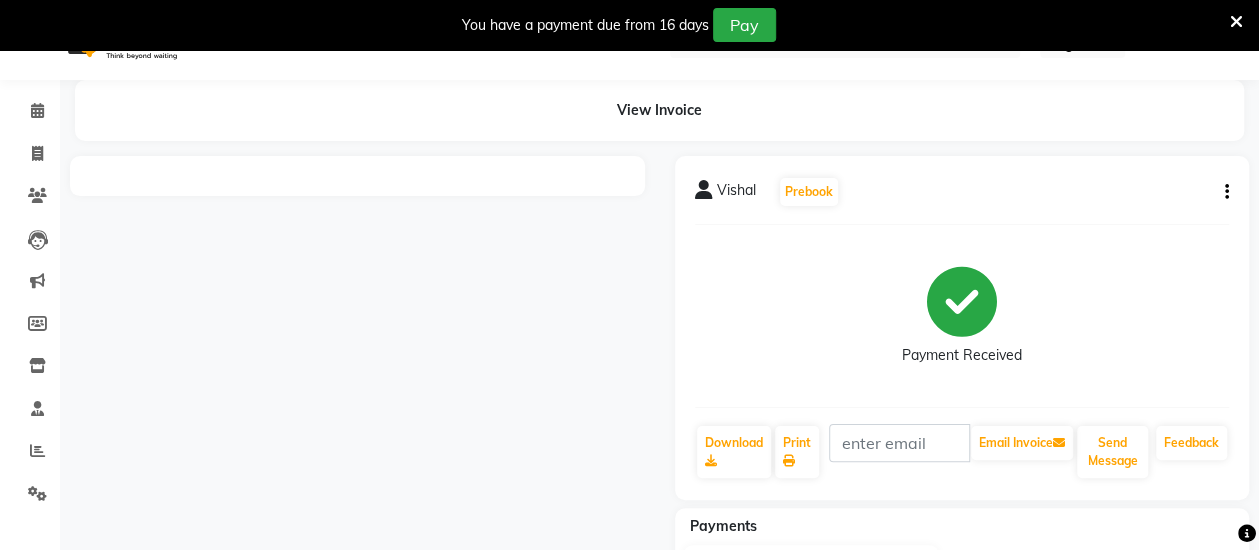scroll, scrollTop: 0, scrollLeft: 0, axis: both 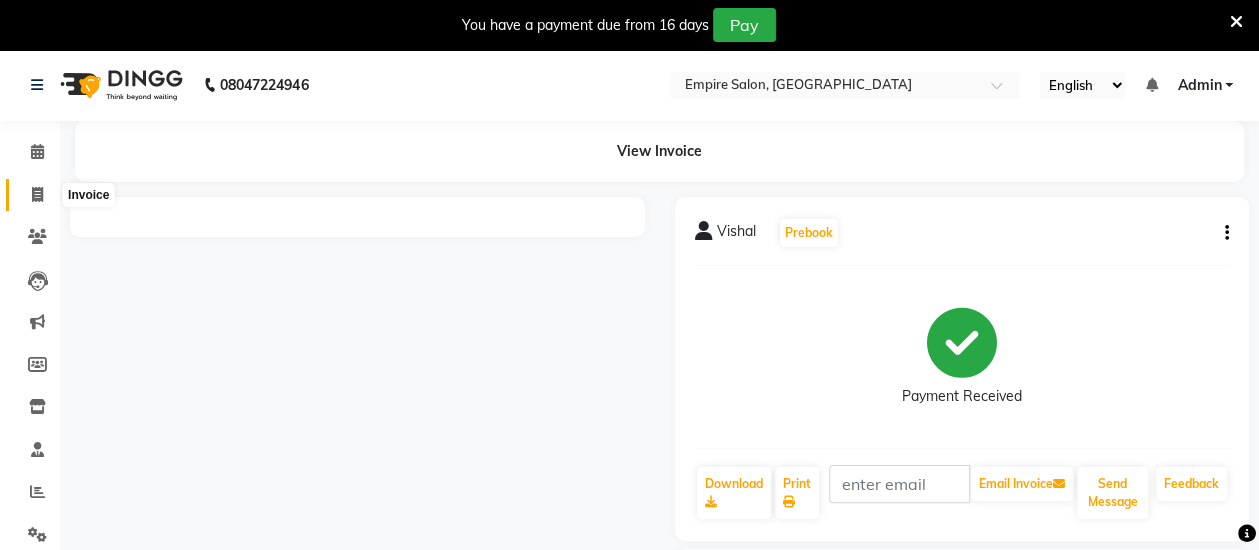 click 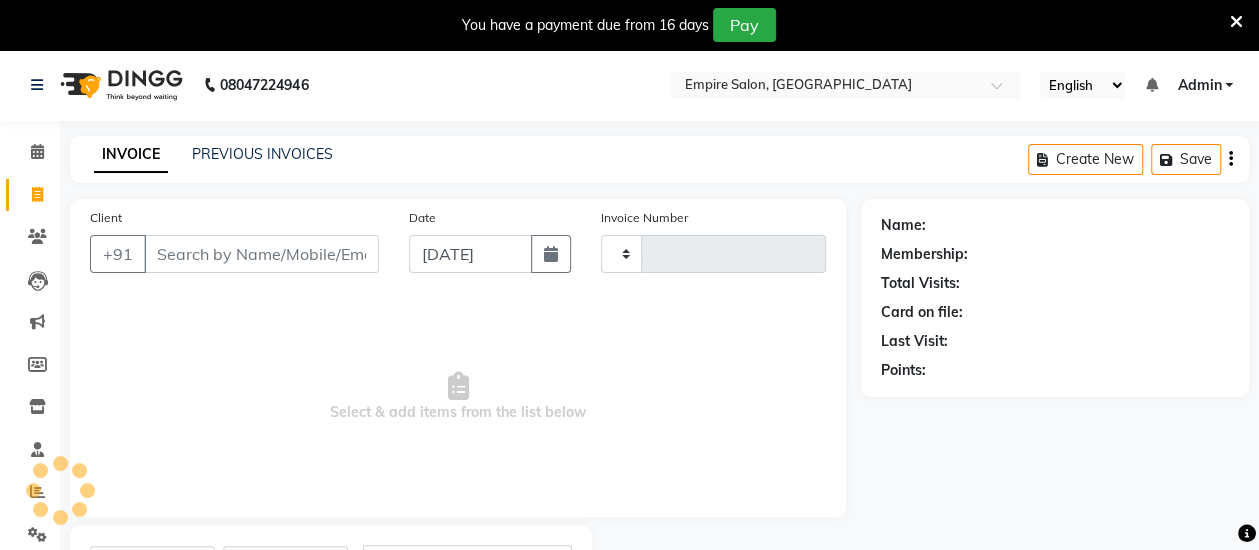 scroll, scrollTop: 99, scrollLeft: 0, axis: vertical 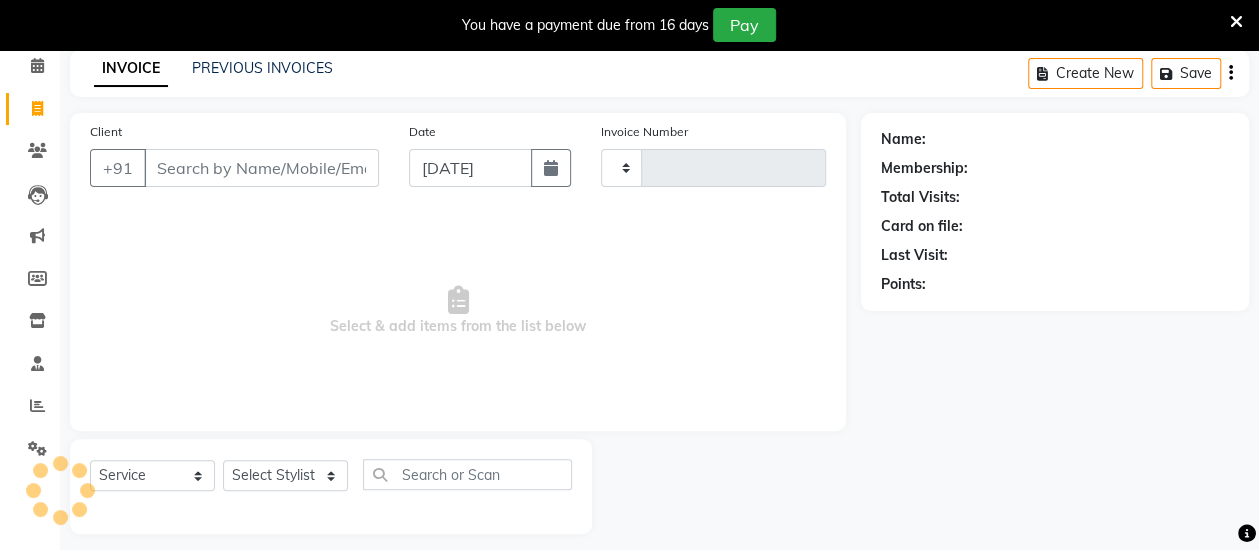 type on "0082" 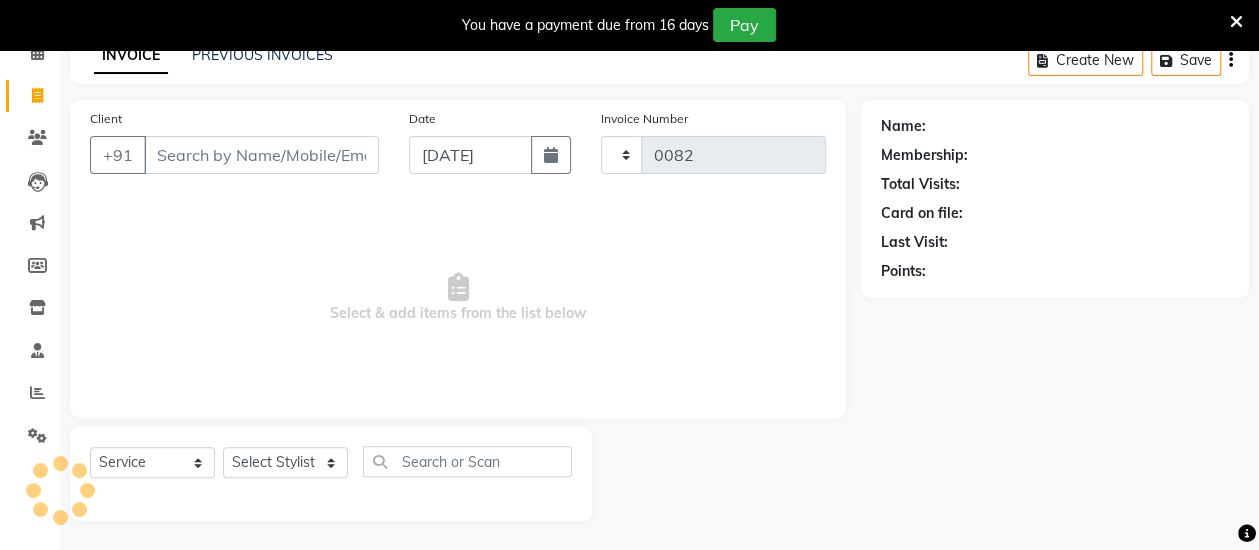select on "6286" 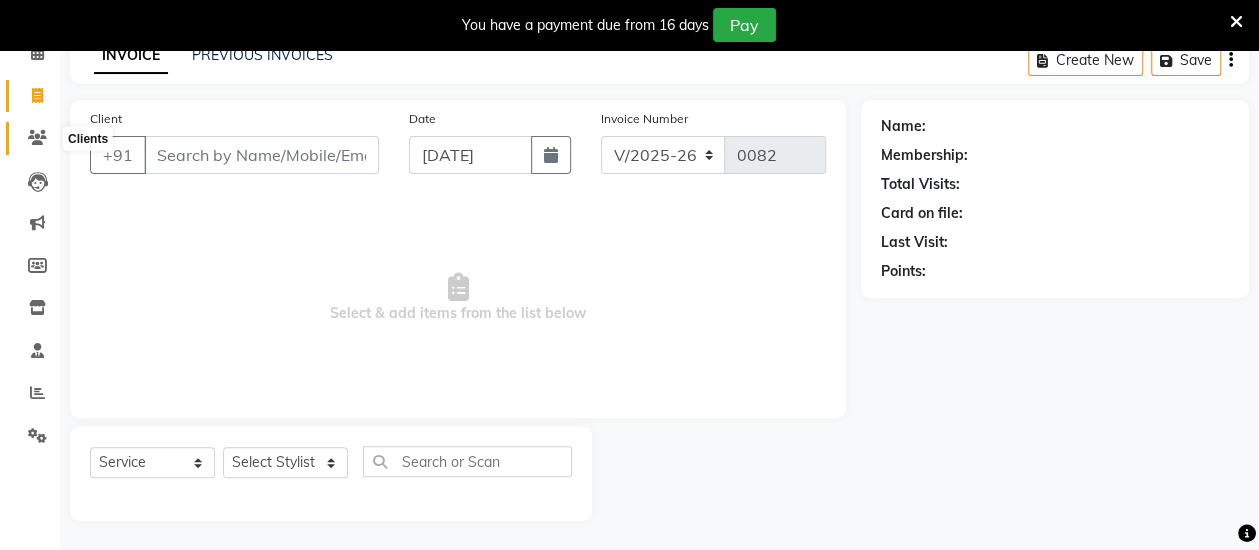 click 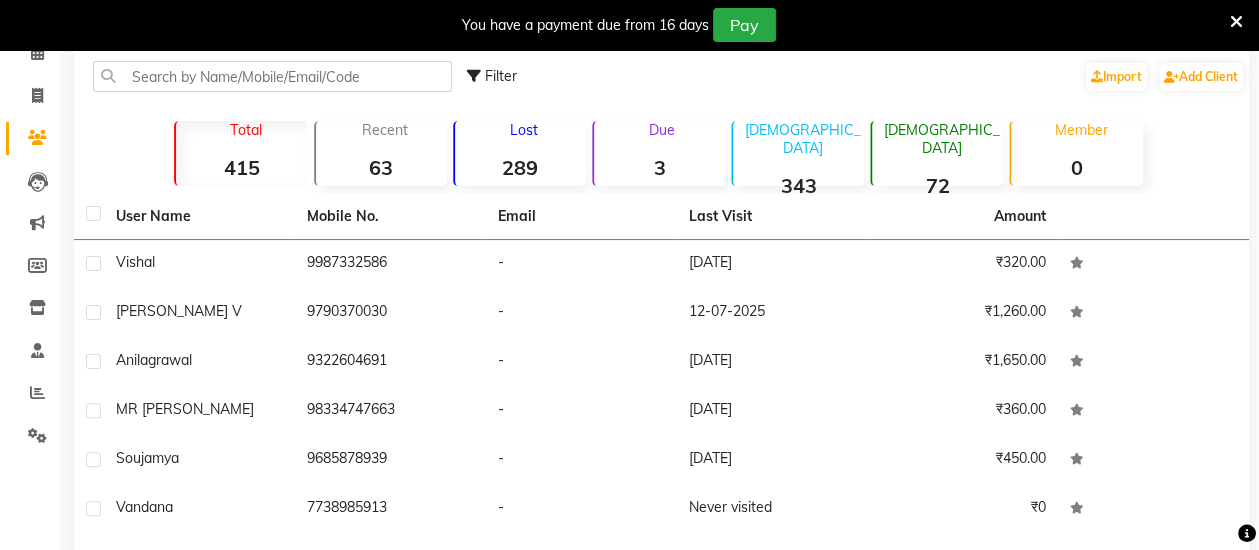 click on "Clients" 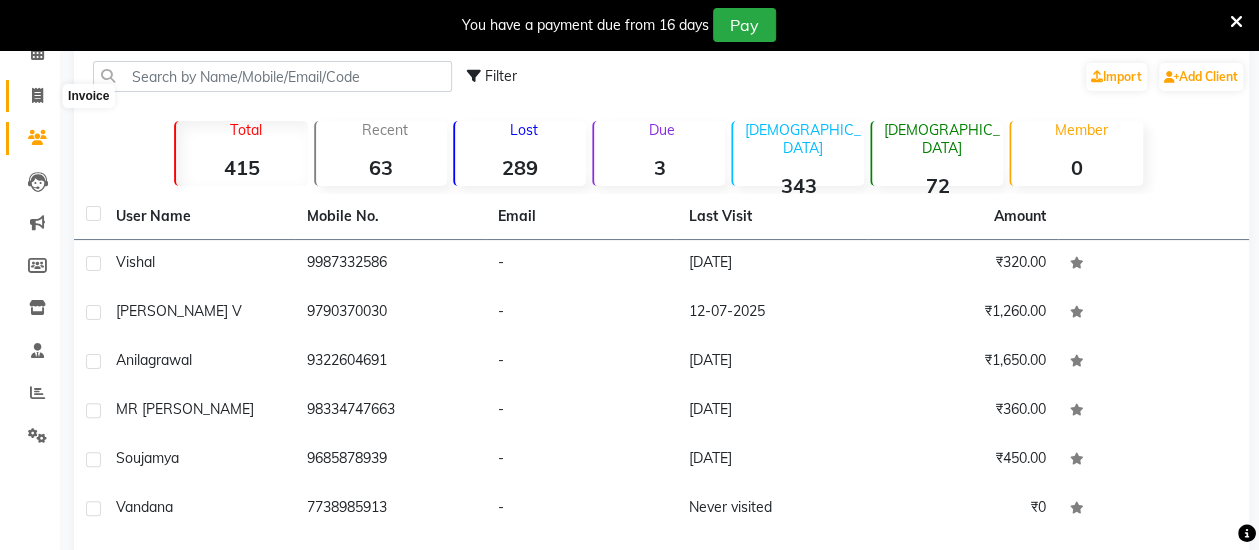 click 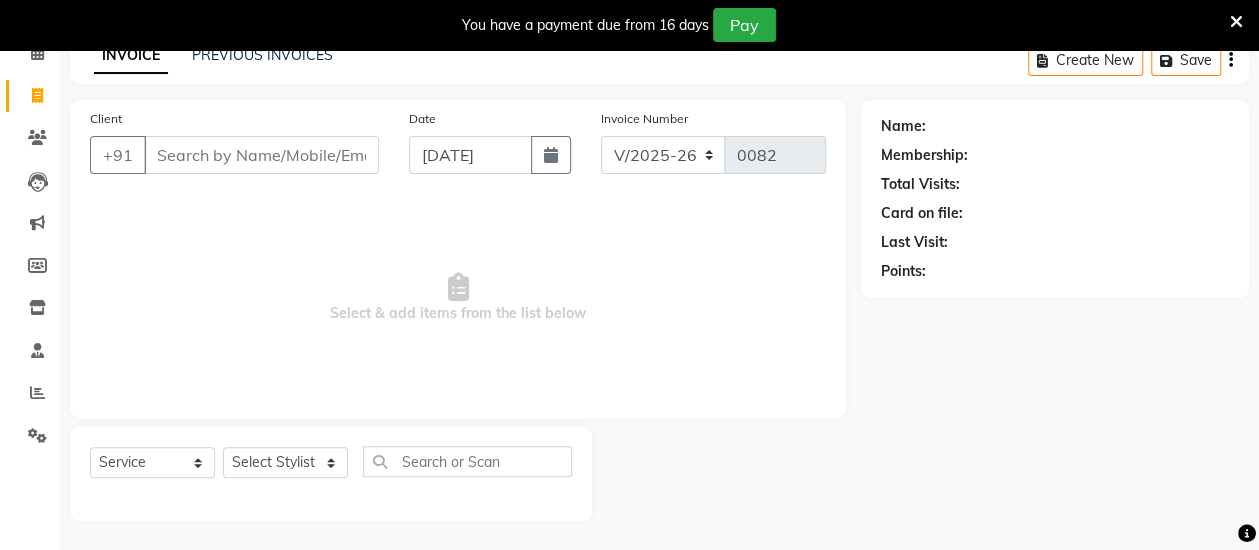 click on "Client" at bounding box center (261, 155) 